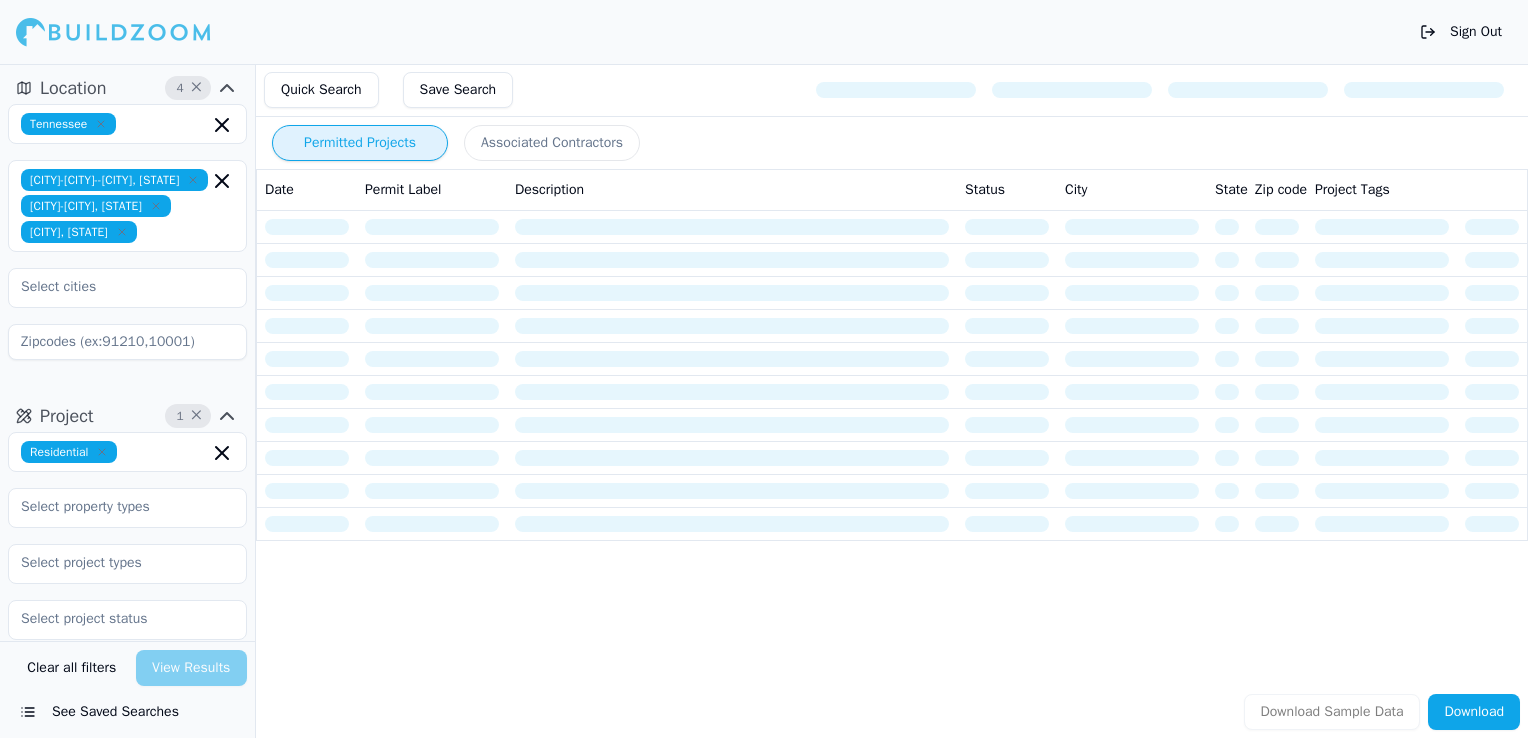 scroll, scrollTop: 0, scrollLeft: 0, axis: both 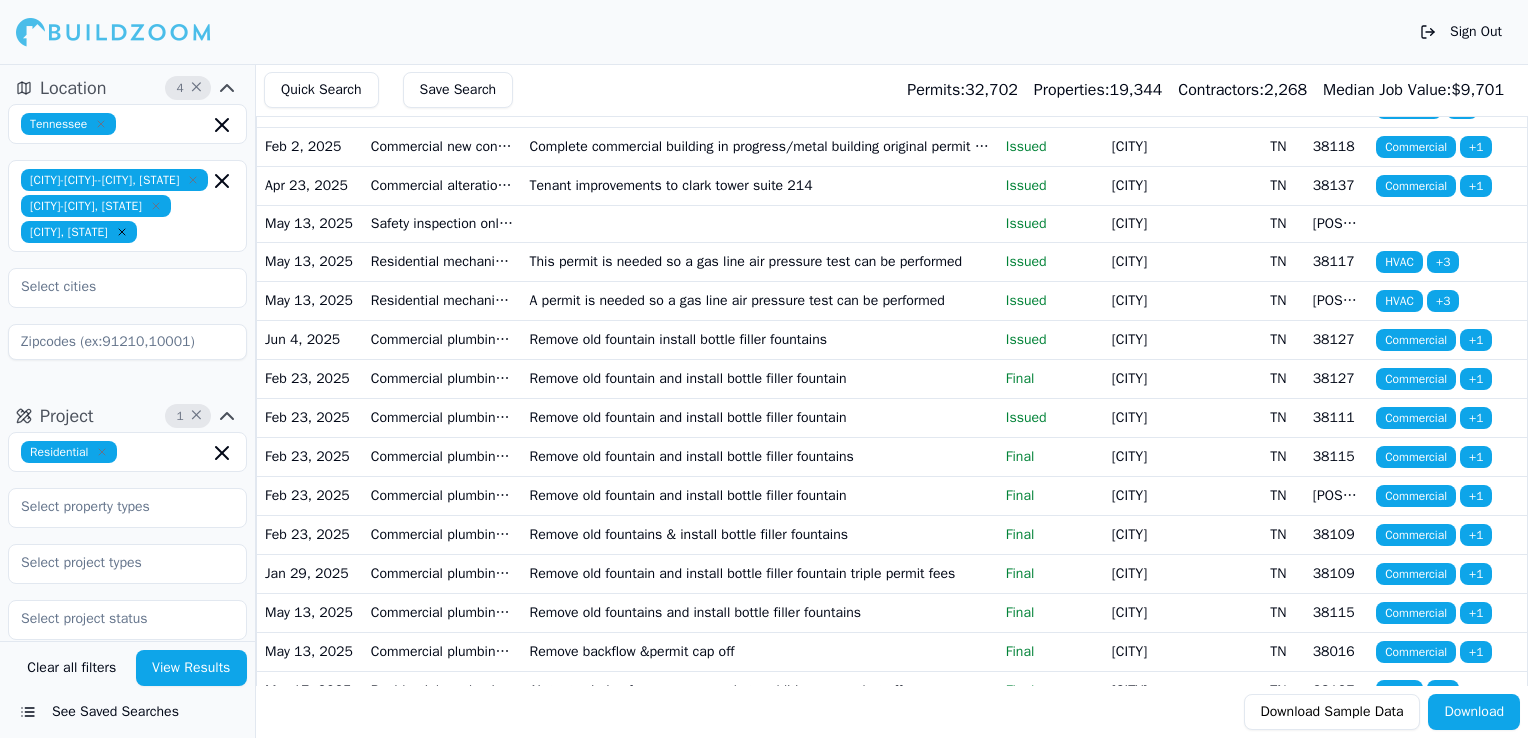 click at bounding box center [101, 124] 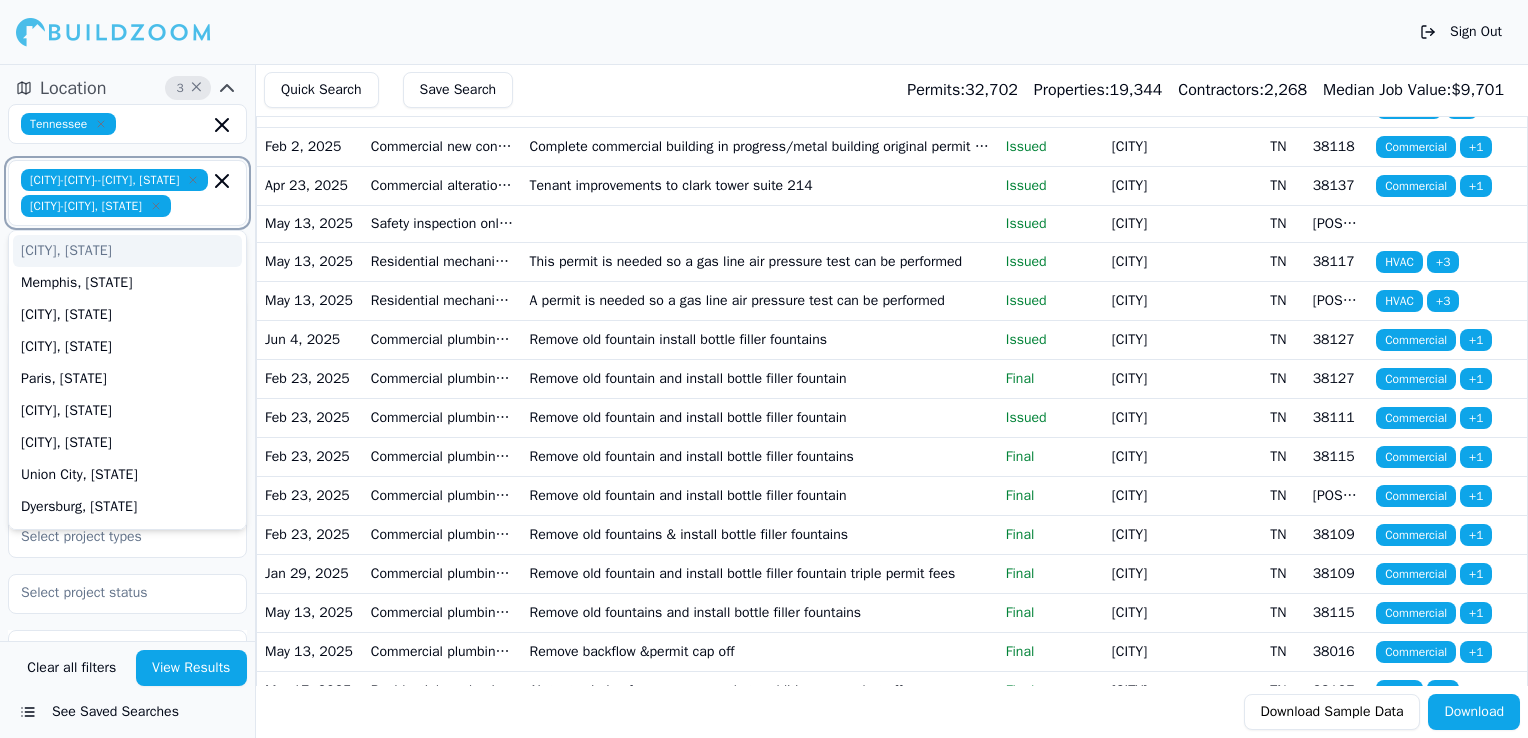click at bounding box center [101, 124] 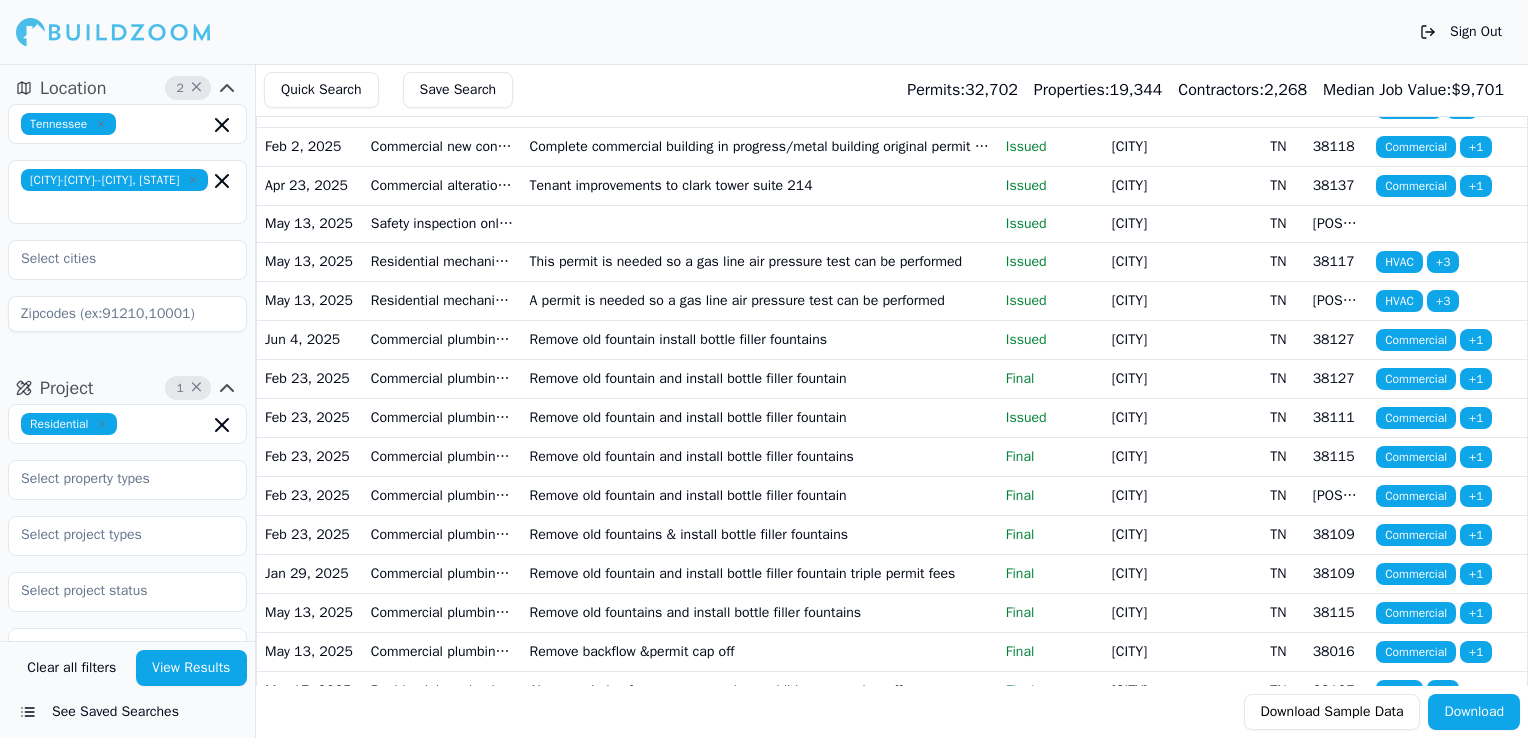 click on "Clear all filters" at bounding box center [72, 668] 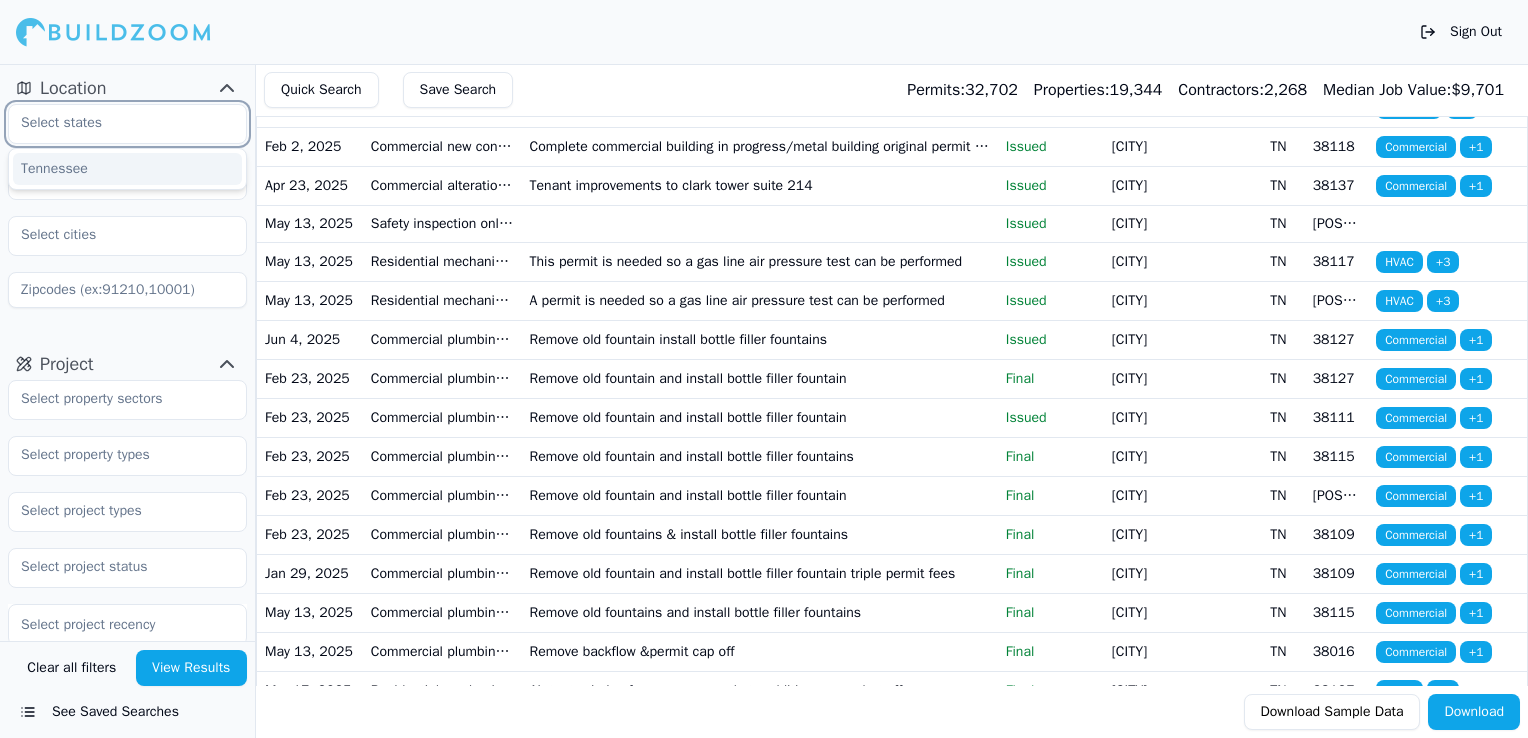 click at bounding box center [115, 123] 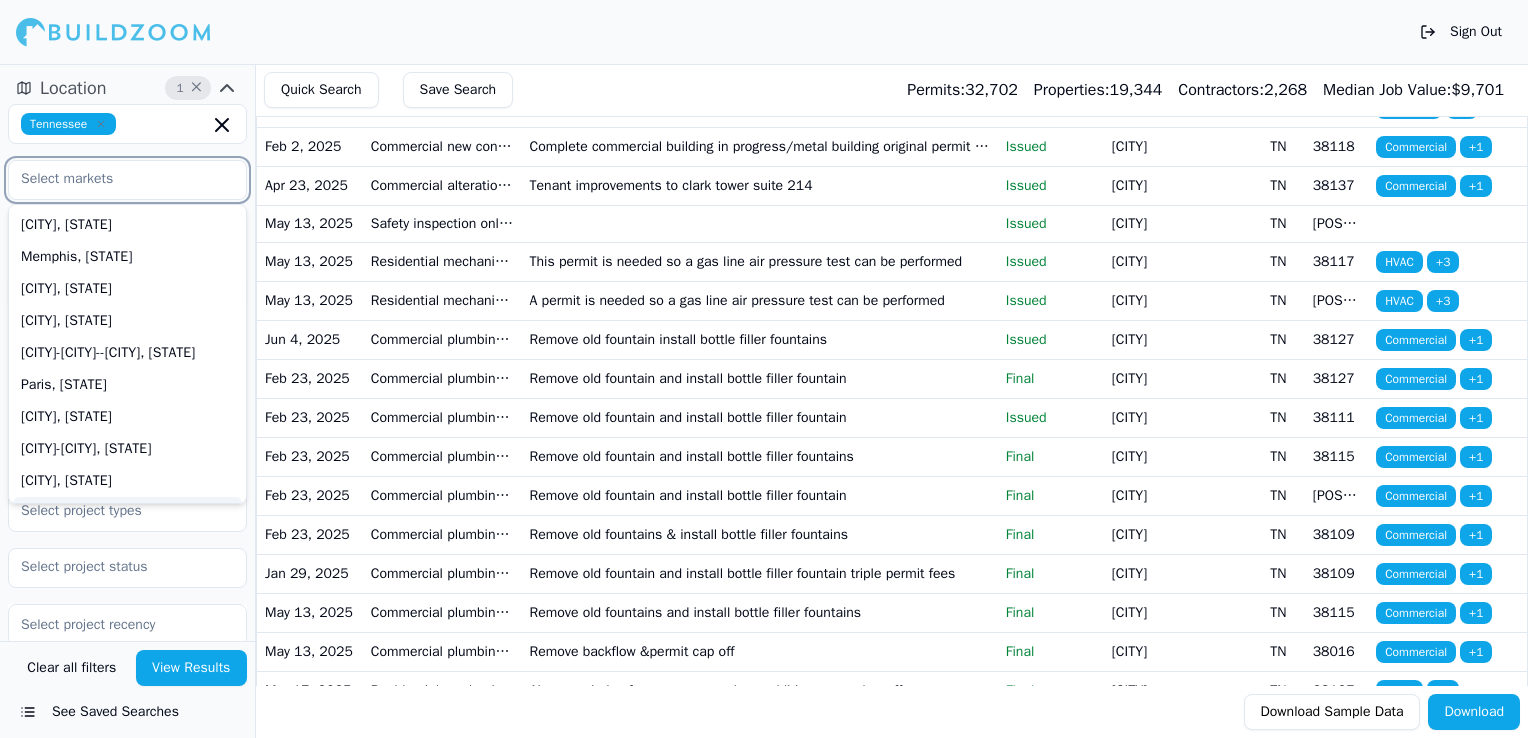 click at bounding box center (115, 179) 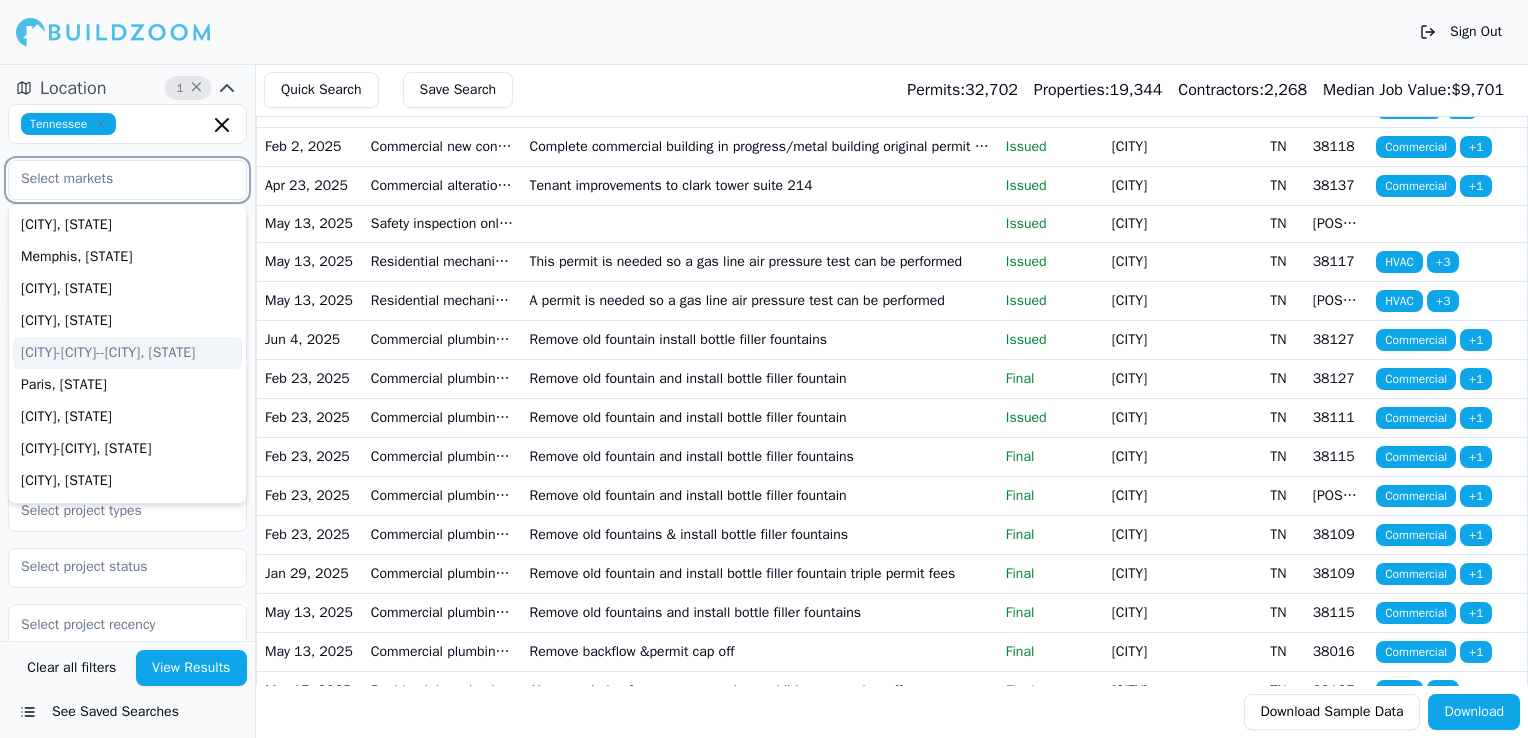 click on "[CITY]-[CITY]--[CITY], [STATE]" at bounding box center (127, 353) 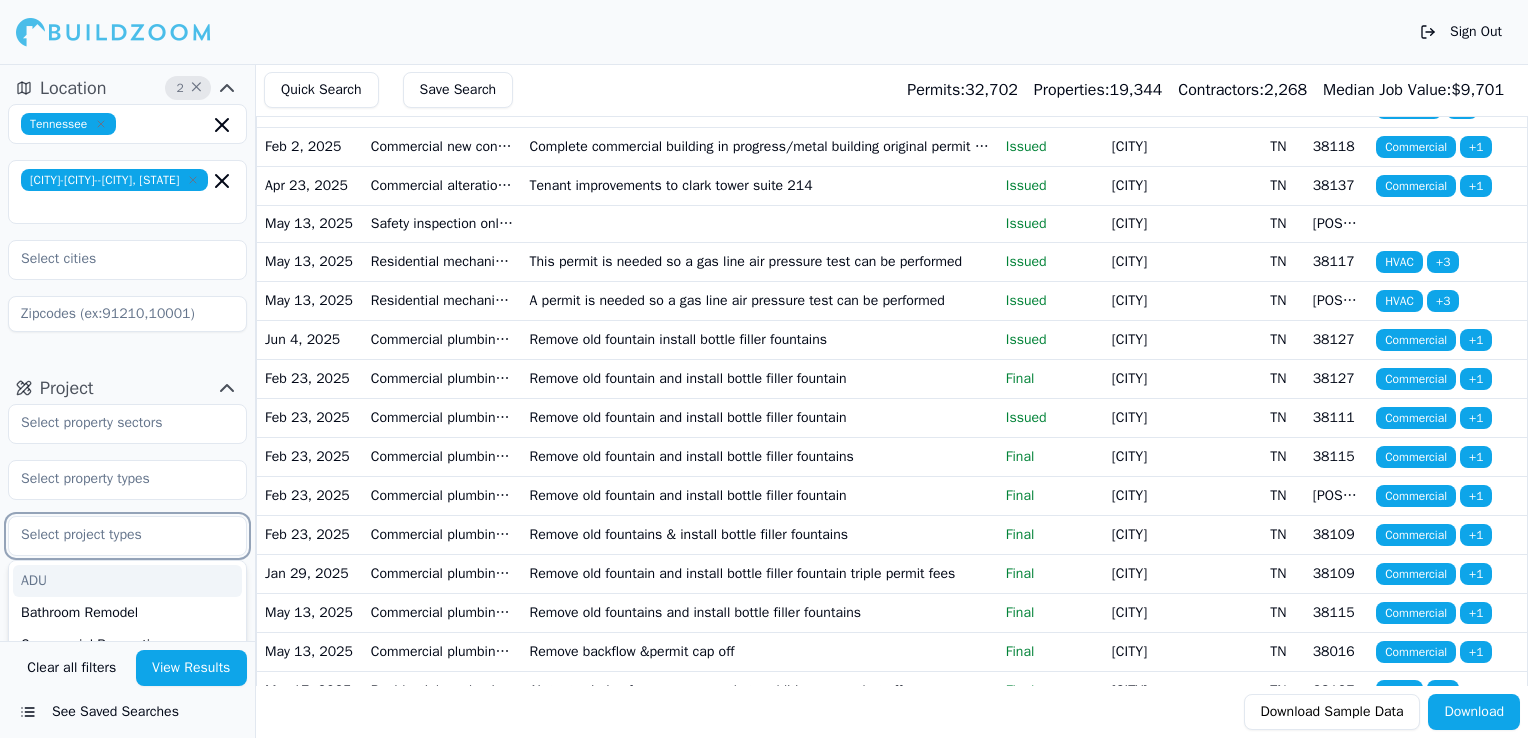 click at bounding box center [115, 535] 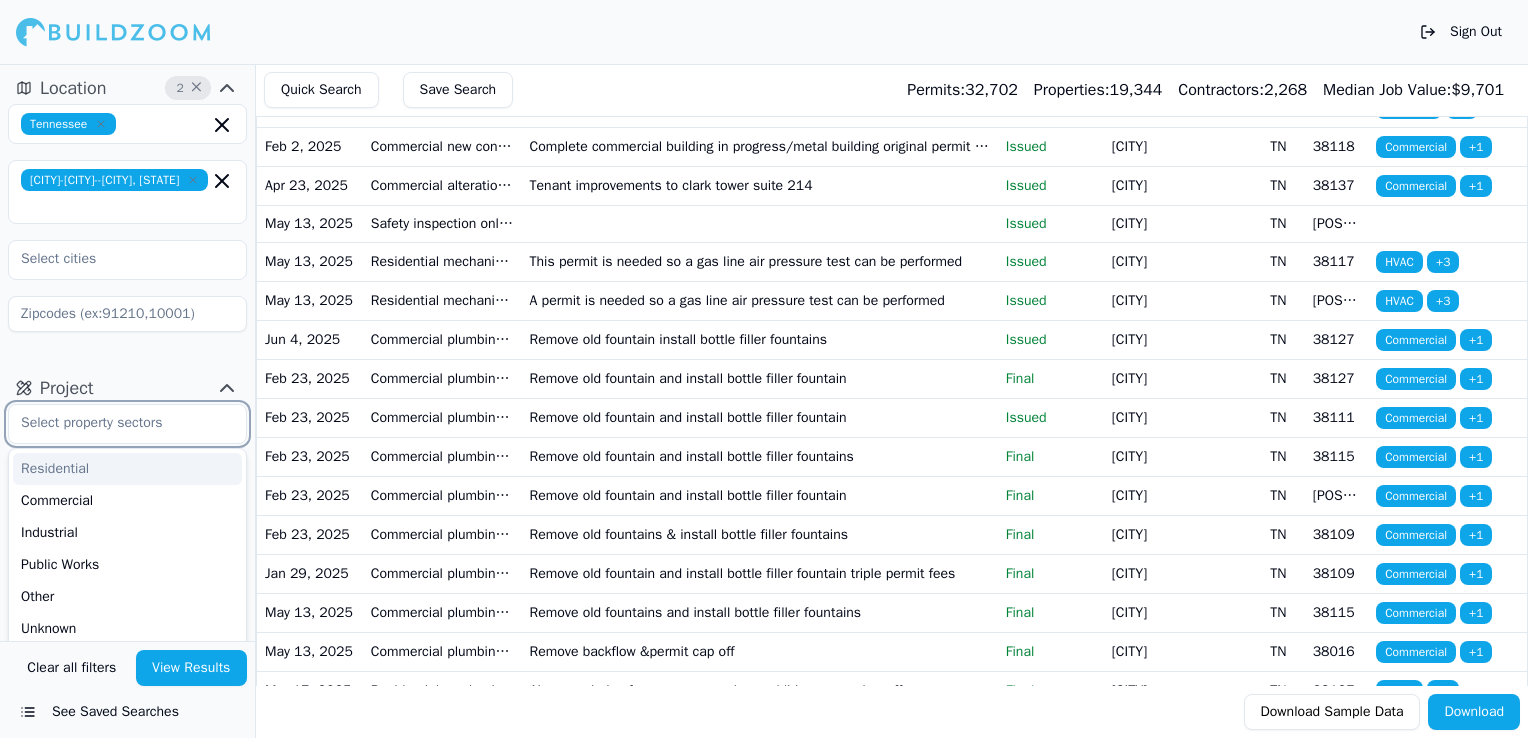 click at bounding box center [115, 423] 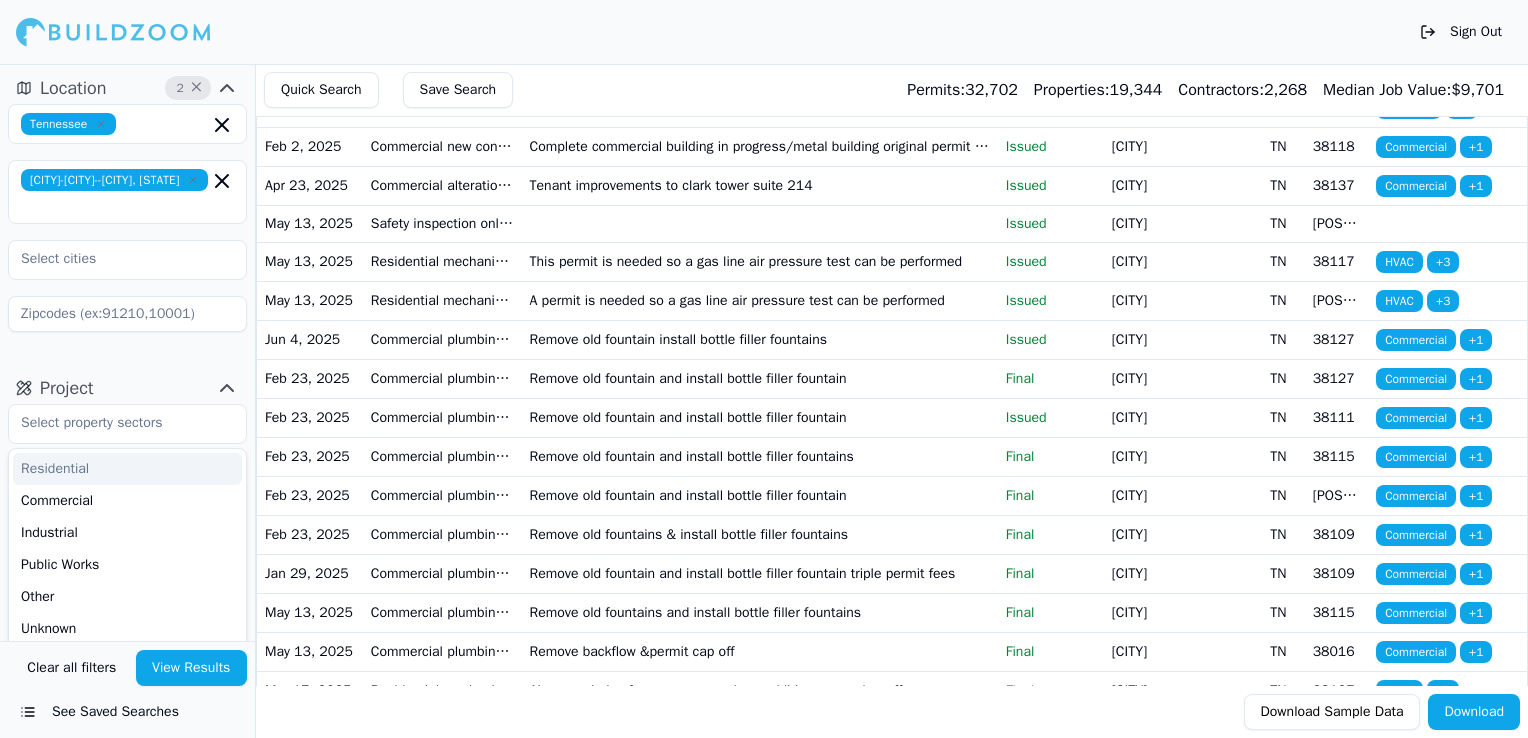 click on "Project Residential Commercial Industrial Public Works Other Unknown Select project recency" at bounding box center [127, 210] 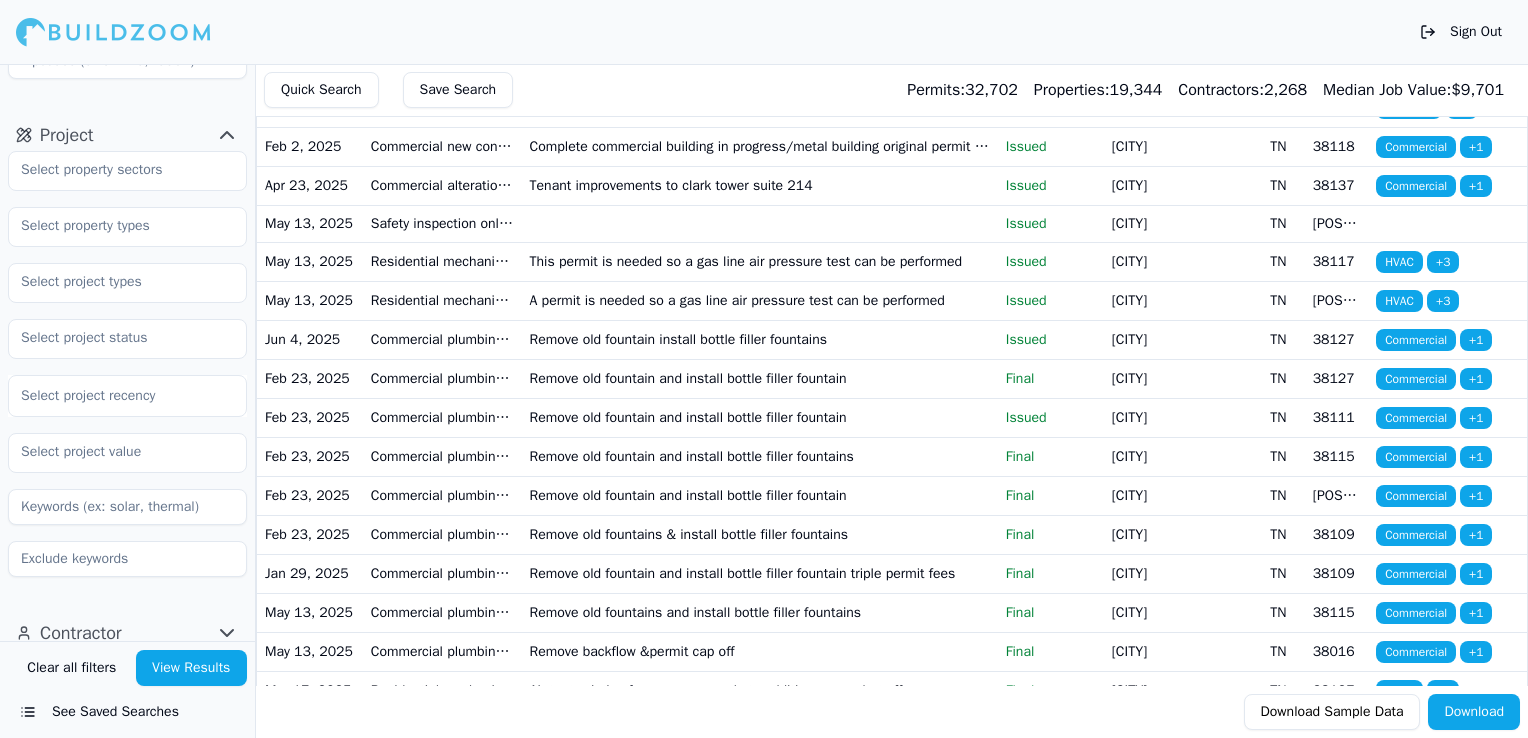 scroll, scrollTop: 283, scrollLeft: 0, axis: vertical 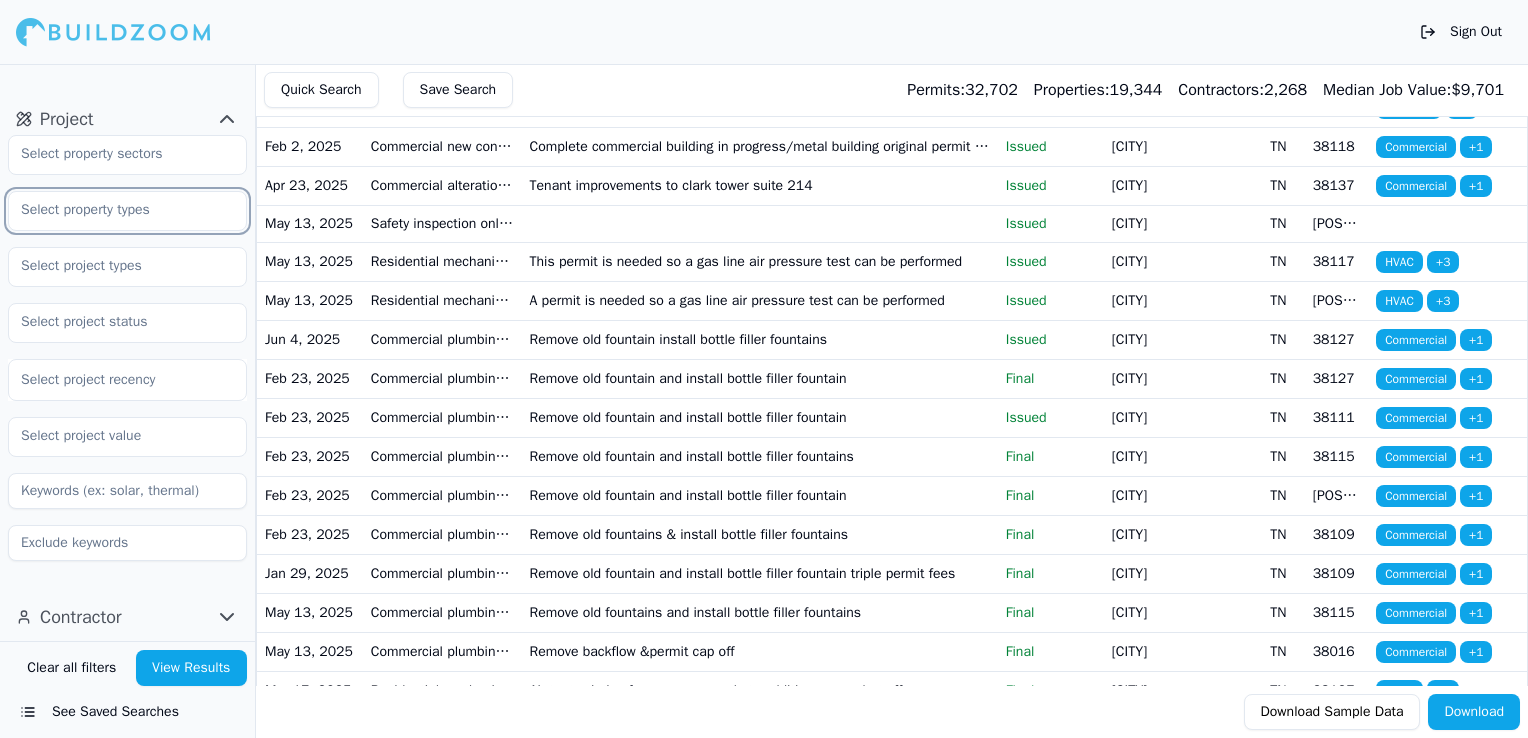 click at bounding box center (115, 210) 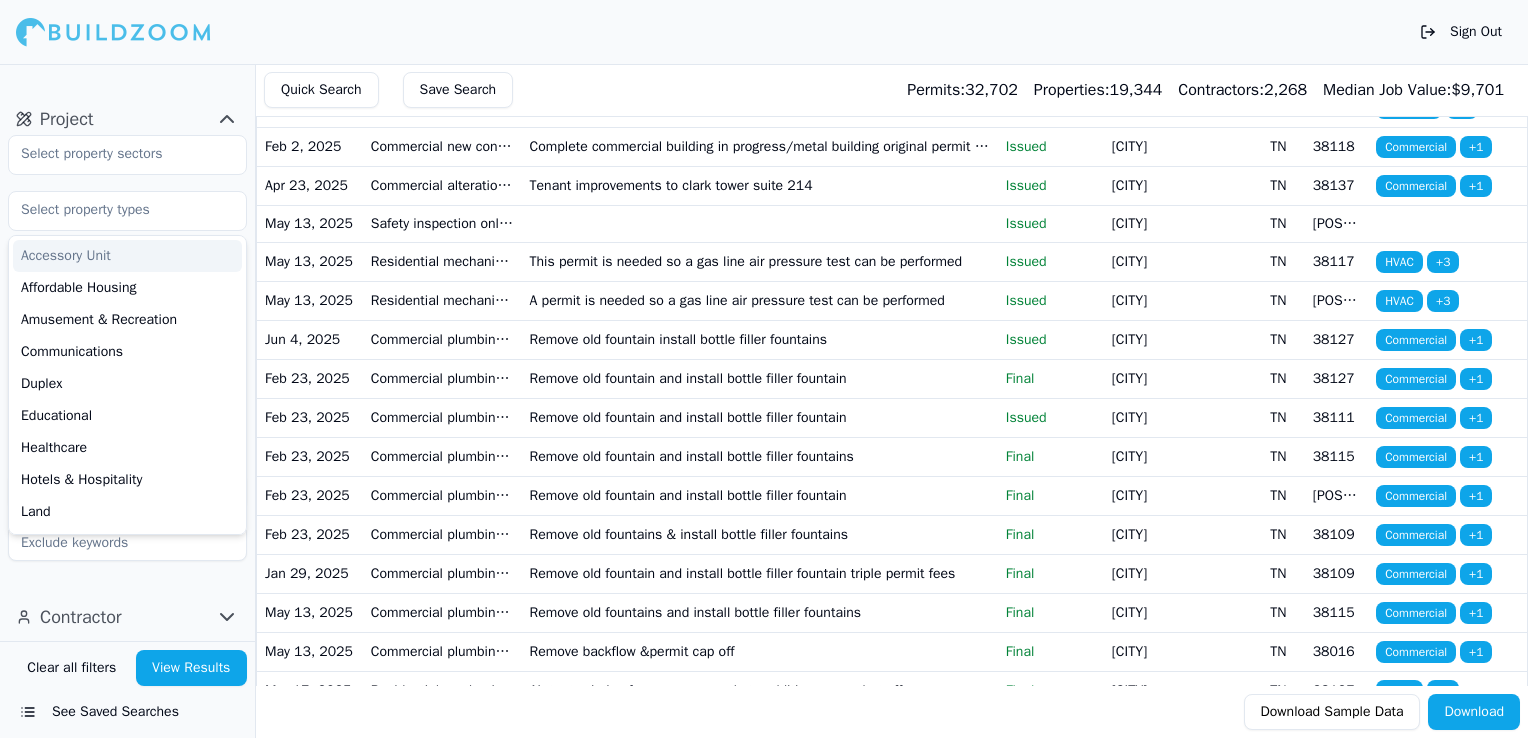 click on "Location 2 × Tennessee Nashville-Davidson--Murfreesboro--Franklin, TN Project Accessory Unit Affordable Housing Amusement & Recreation Communications Duplex Educational Healthcare Hotels & Hospitality Land Marine Miscellaneous Mixed Use Multifamily Multifamily (Apartment) Multifamily (Condominium) Office Parking Public Safety Restaurant Retail Roads Single Family Special Purpose Transportation Triplex Utility Select project recency Contractor" at bounding box center [127, 352] 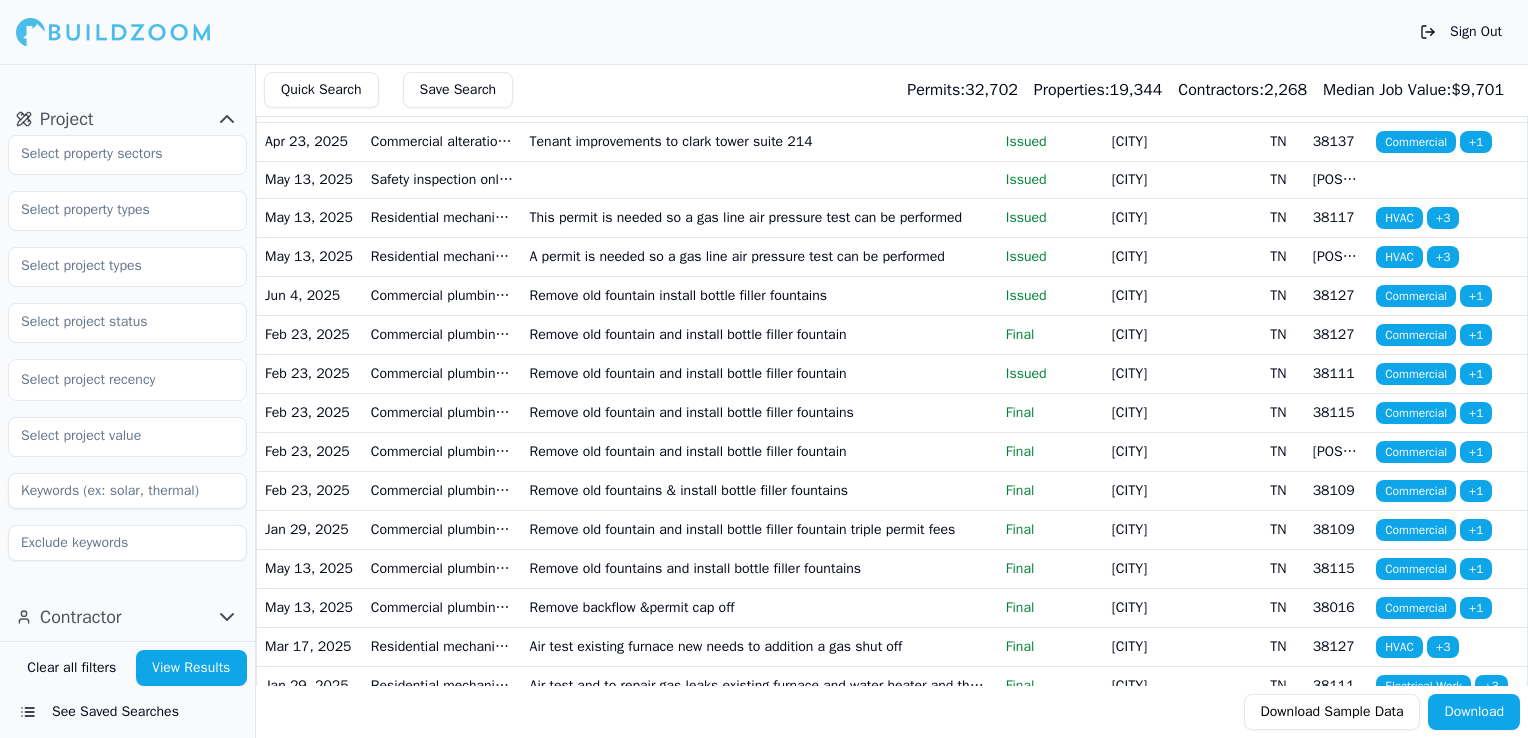 scroll, scrollTop: 64, scrollLeft: 0, axis: vertical 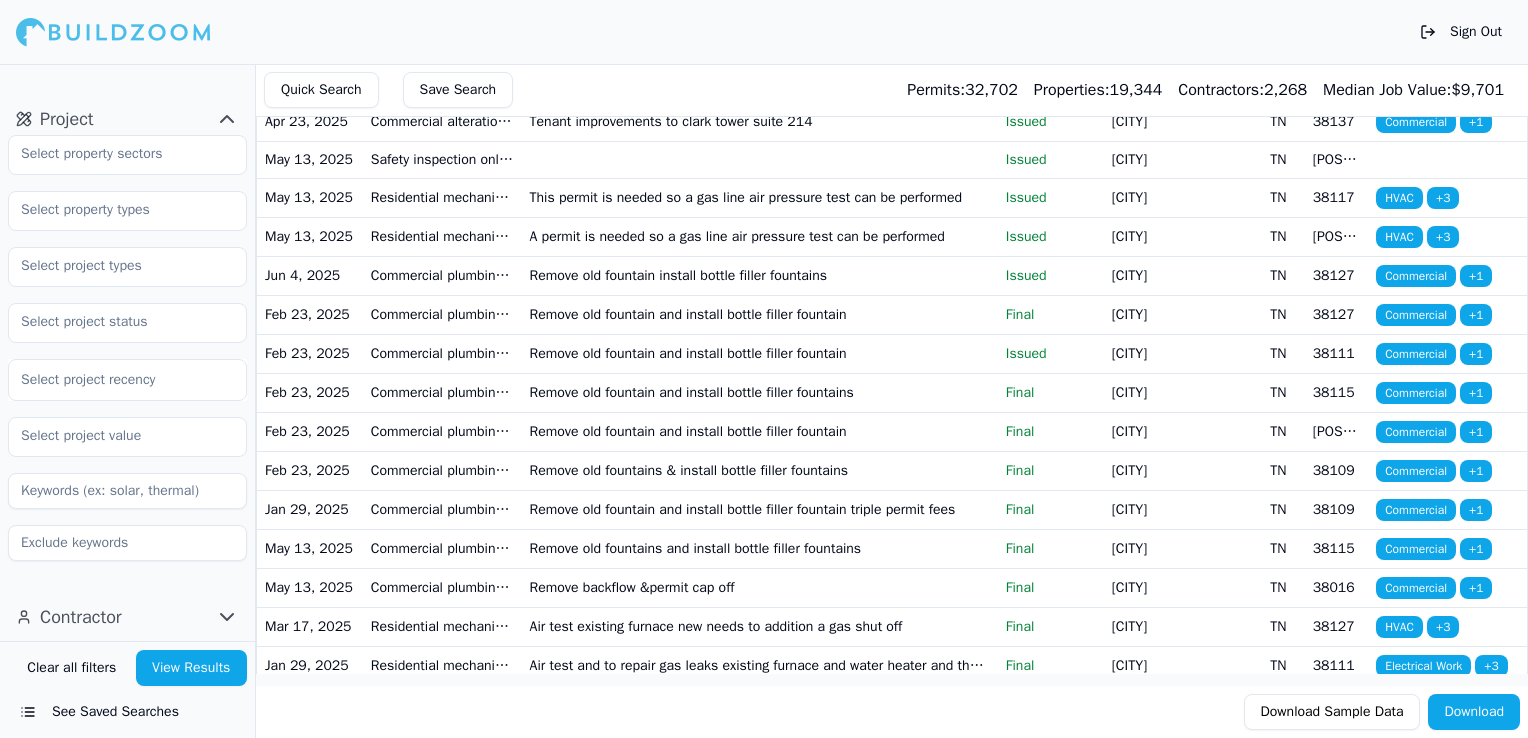 click on "View Results" at bounding box center (192, 668) 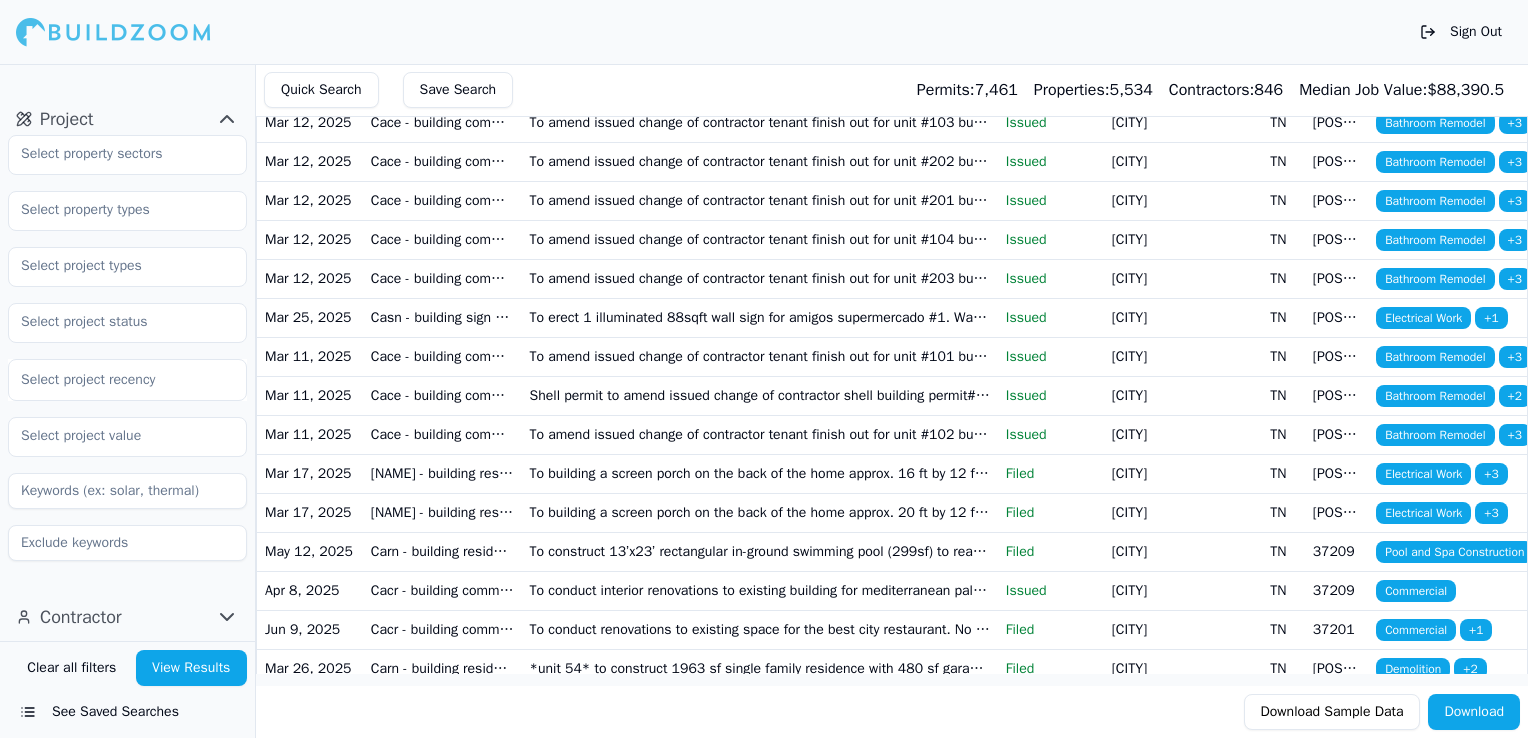 scroll, scrollTop: 0, scrollLeft: 0, axis: both 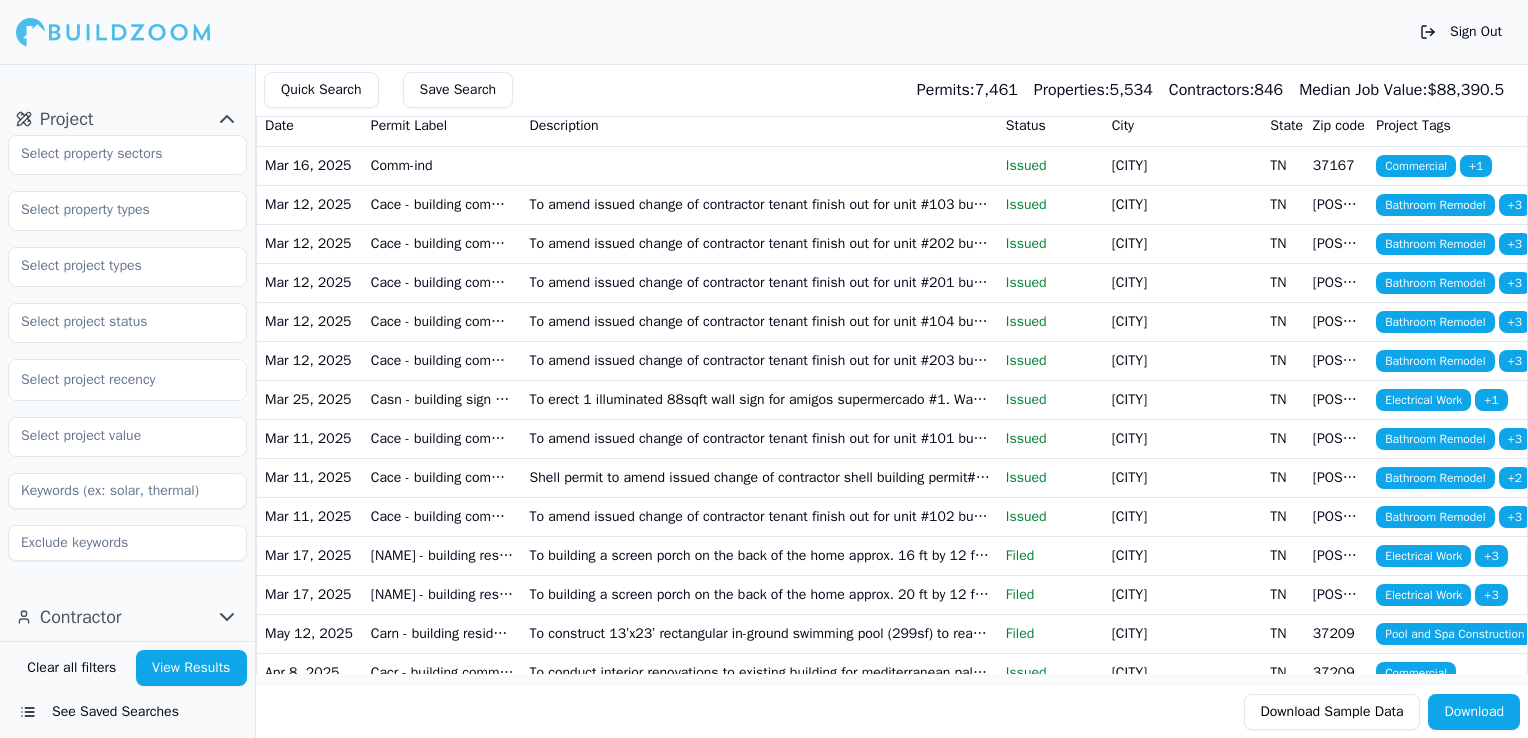 click at bounding box center (127, 491) 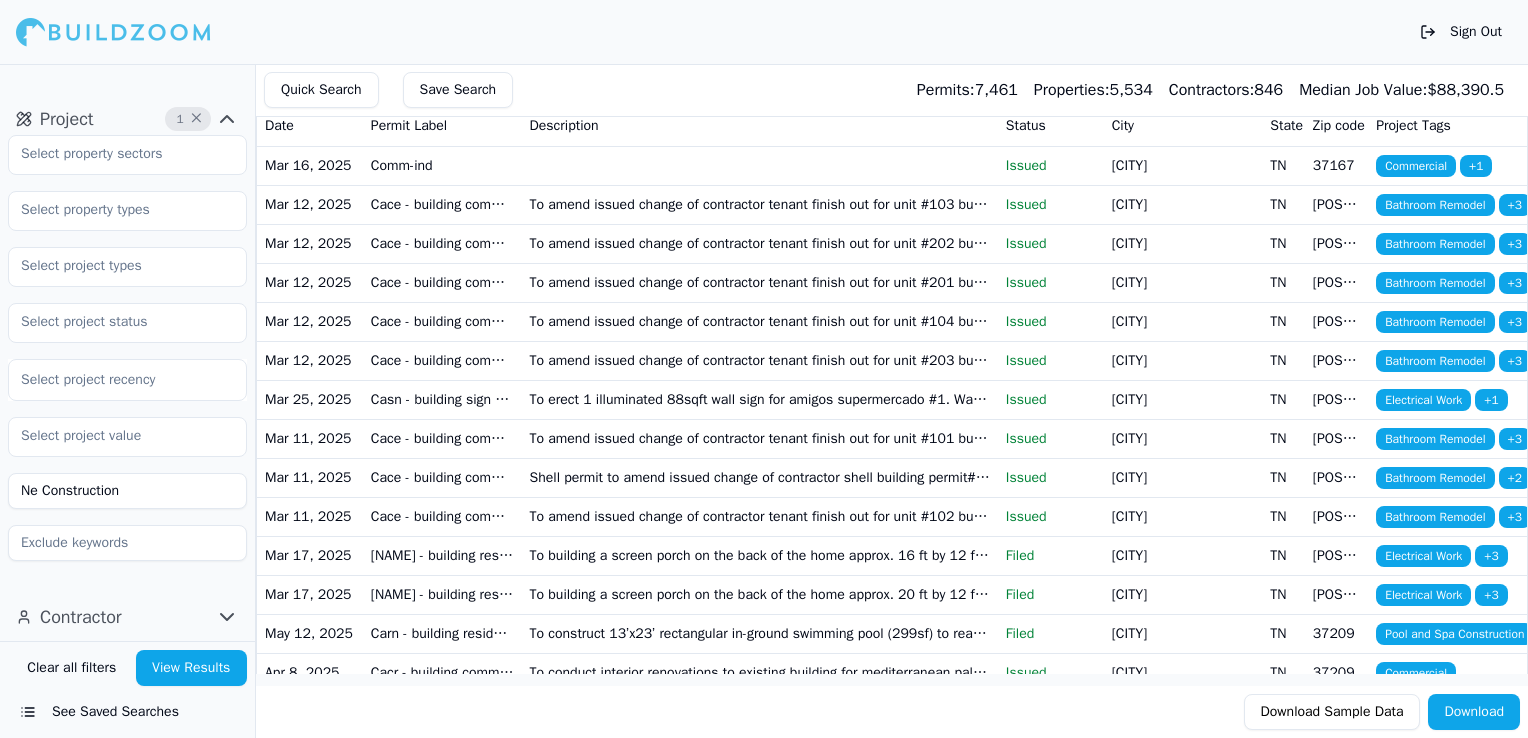 click on "View Results" at bounding box center [192, 668] 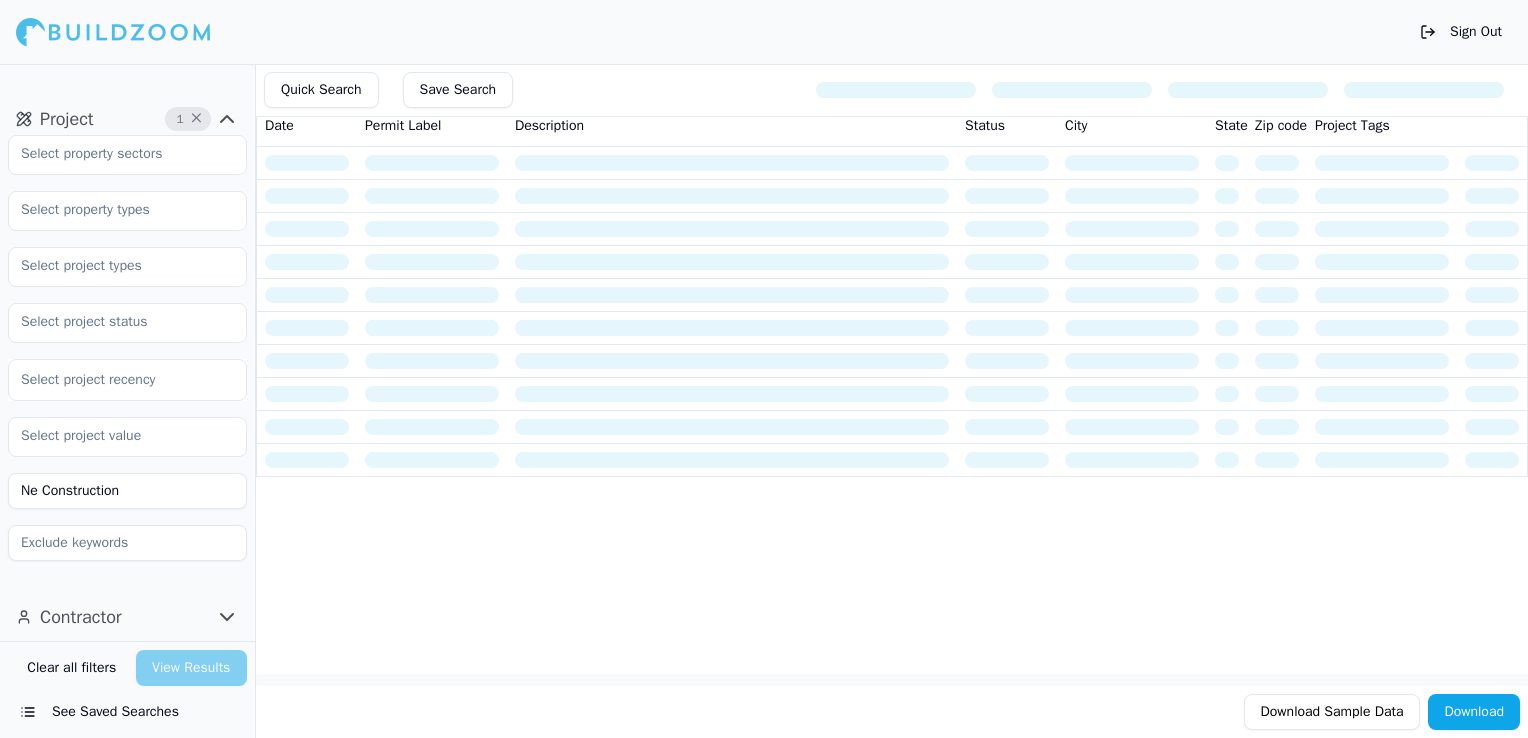 click on "Ne Construction" at bounding box center (127, 491) 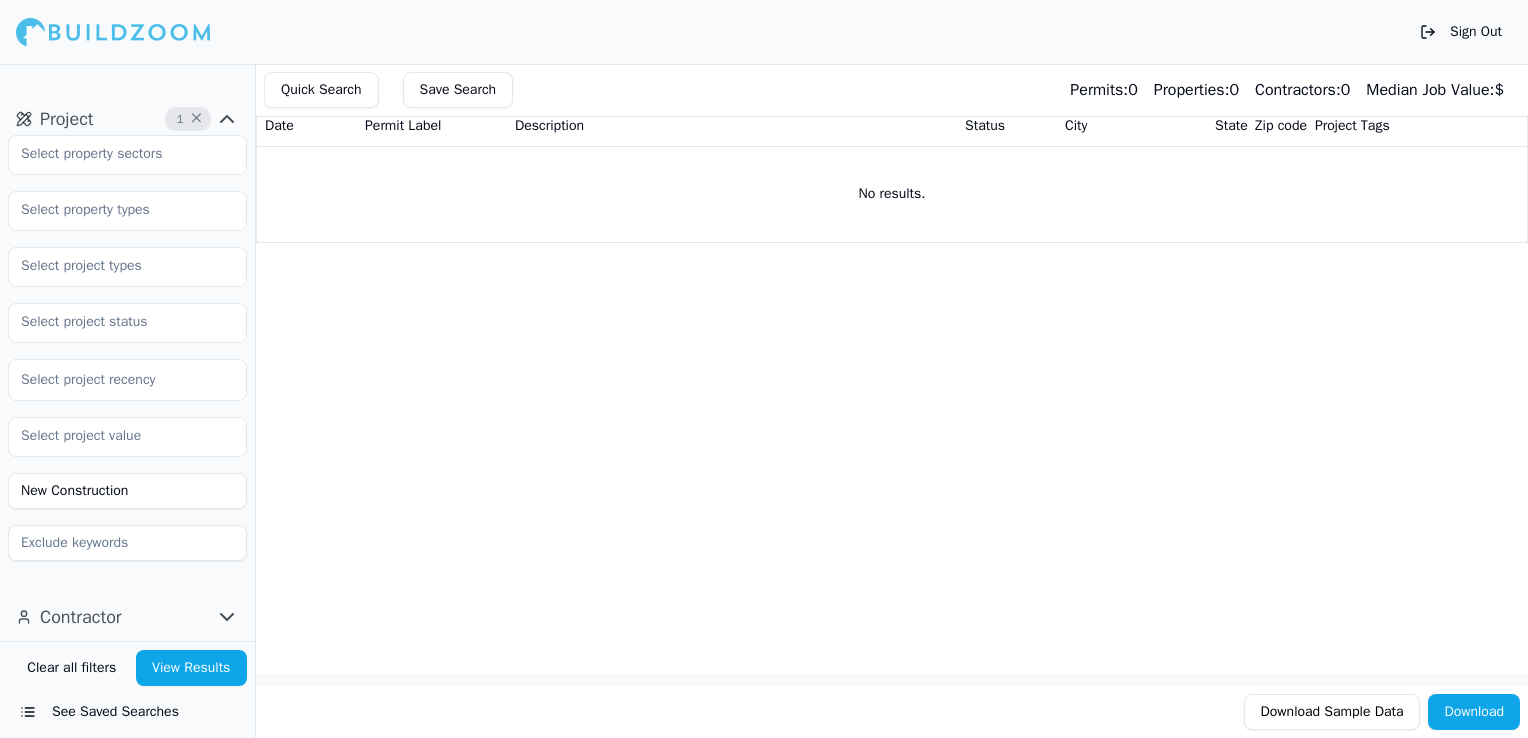 click on "View Results" at bounding box center (192, 668) 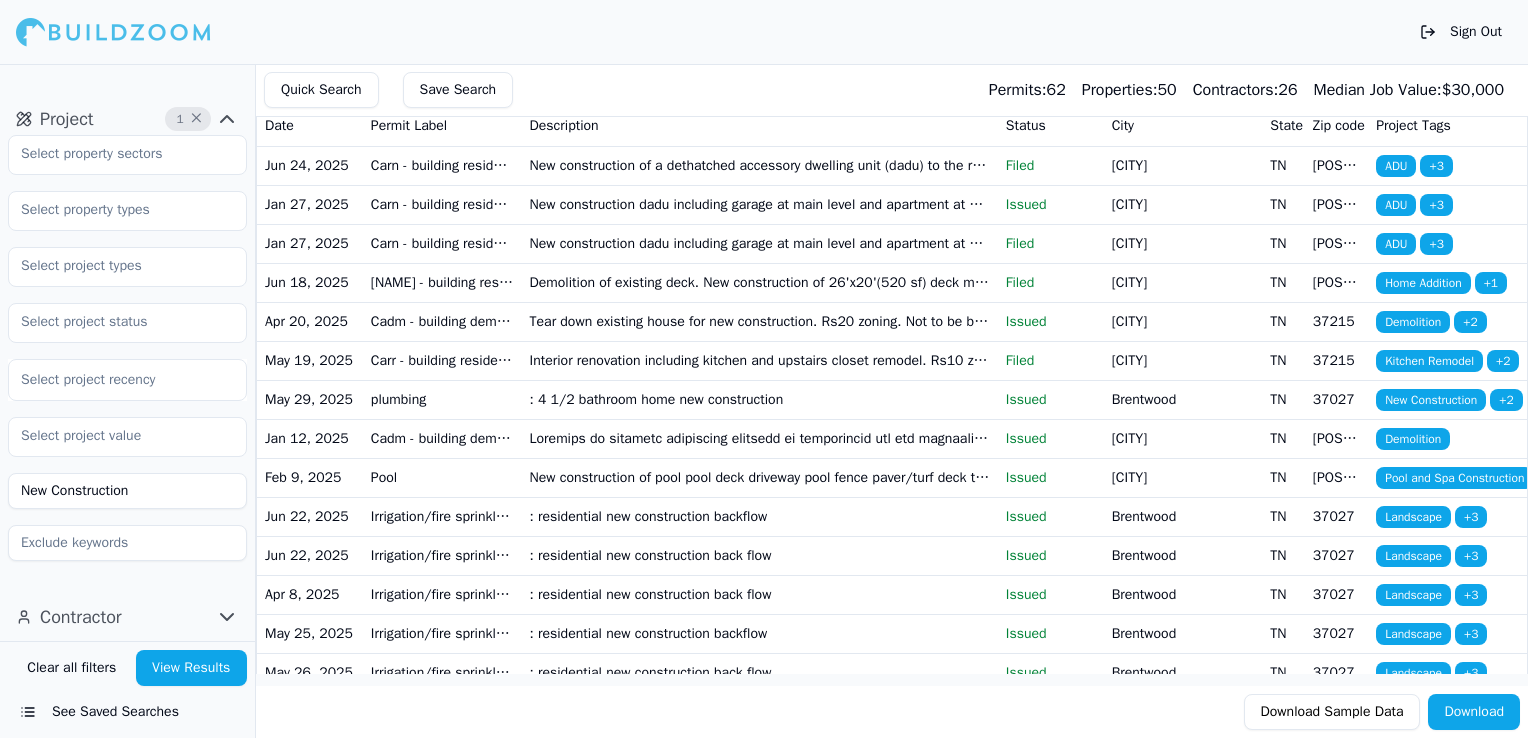 click on "New Construction" at bounding box center [127, 491] 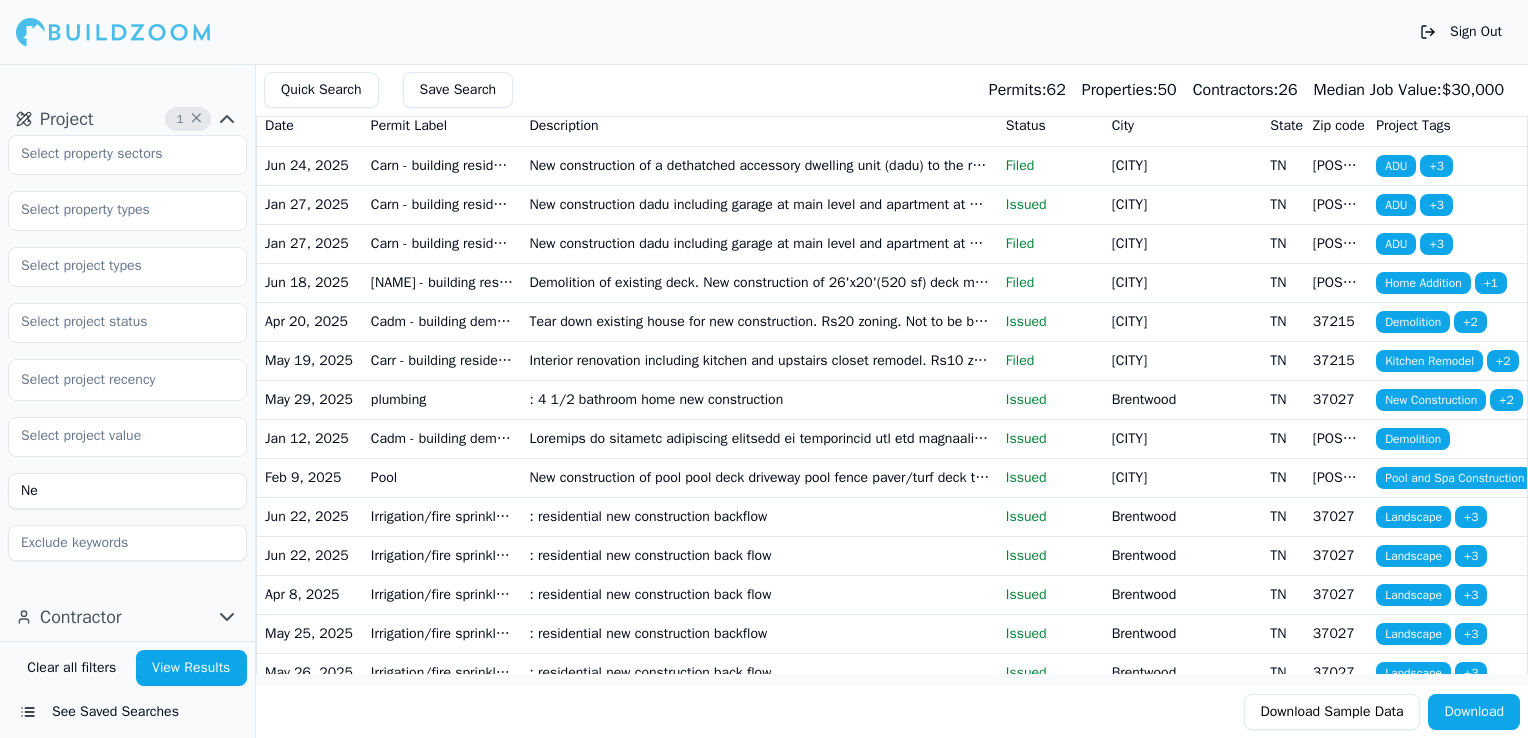 type on "N" 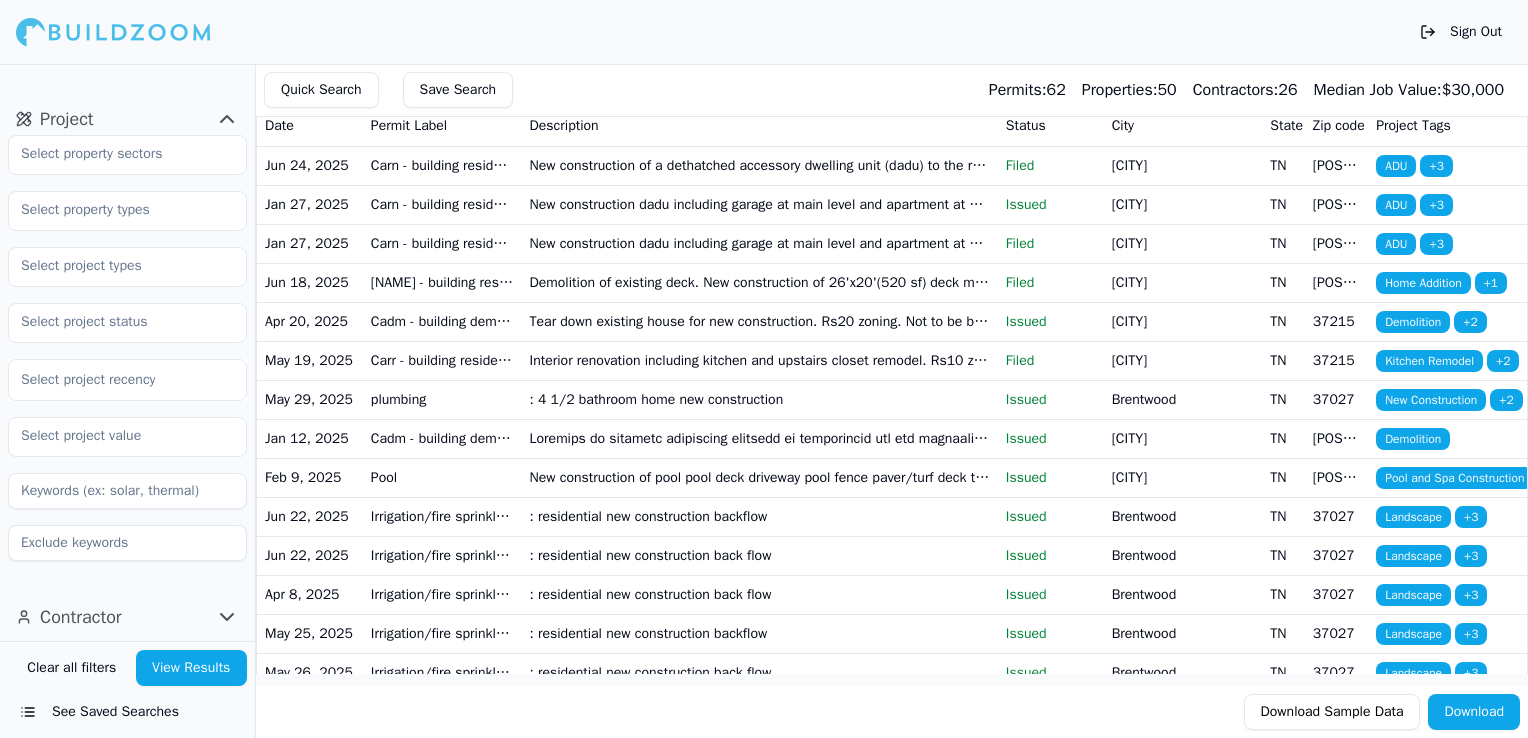 type 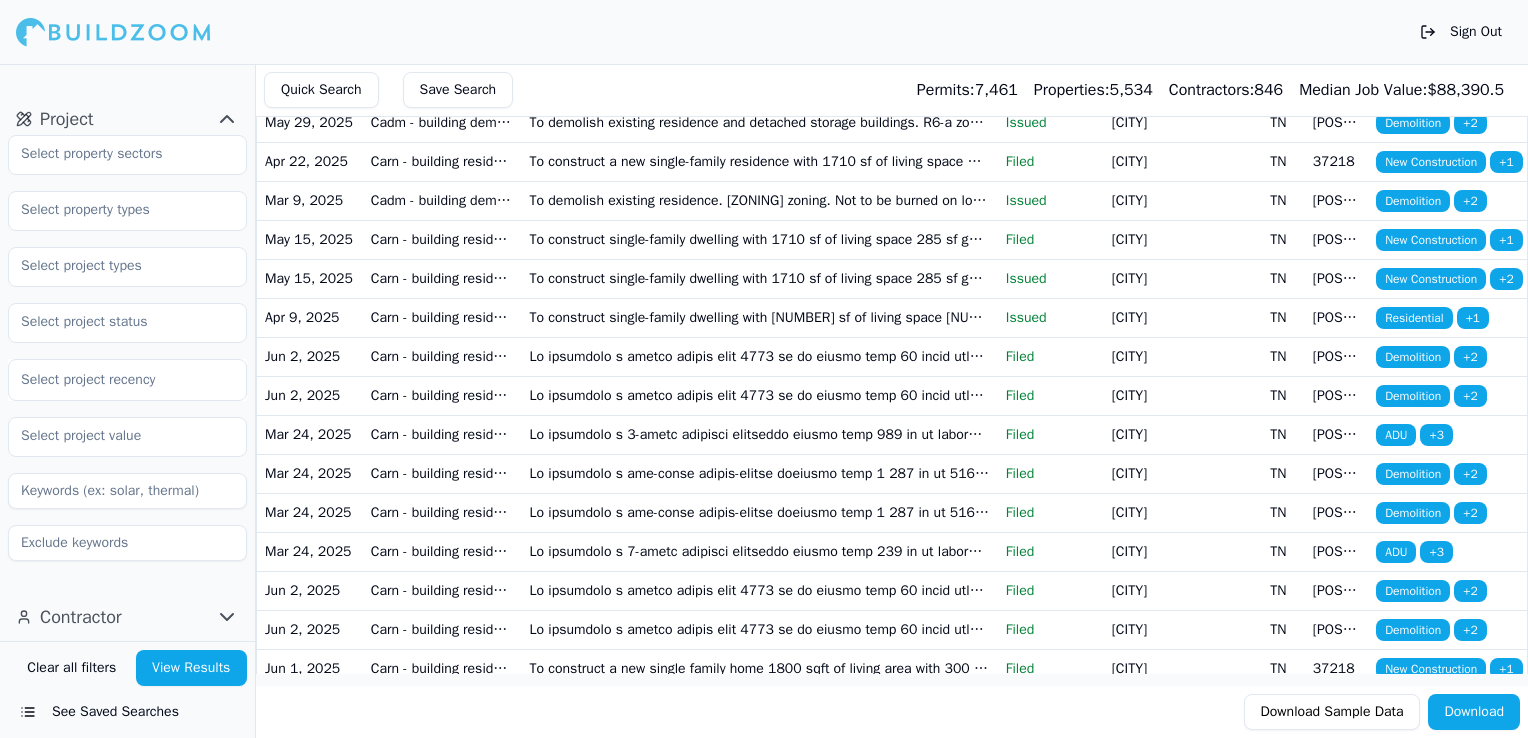 scroll, scrollTop: 1900, scrollLeft: 0, axis: vertical 